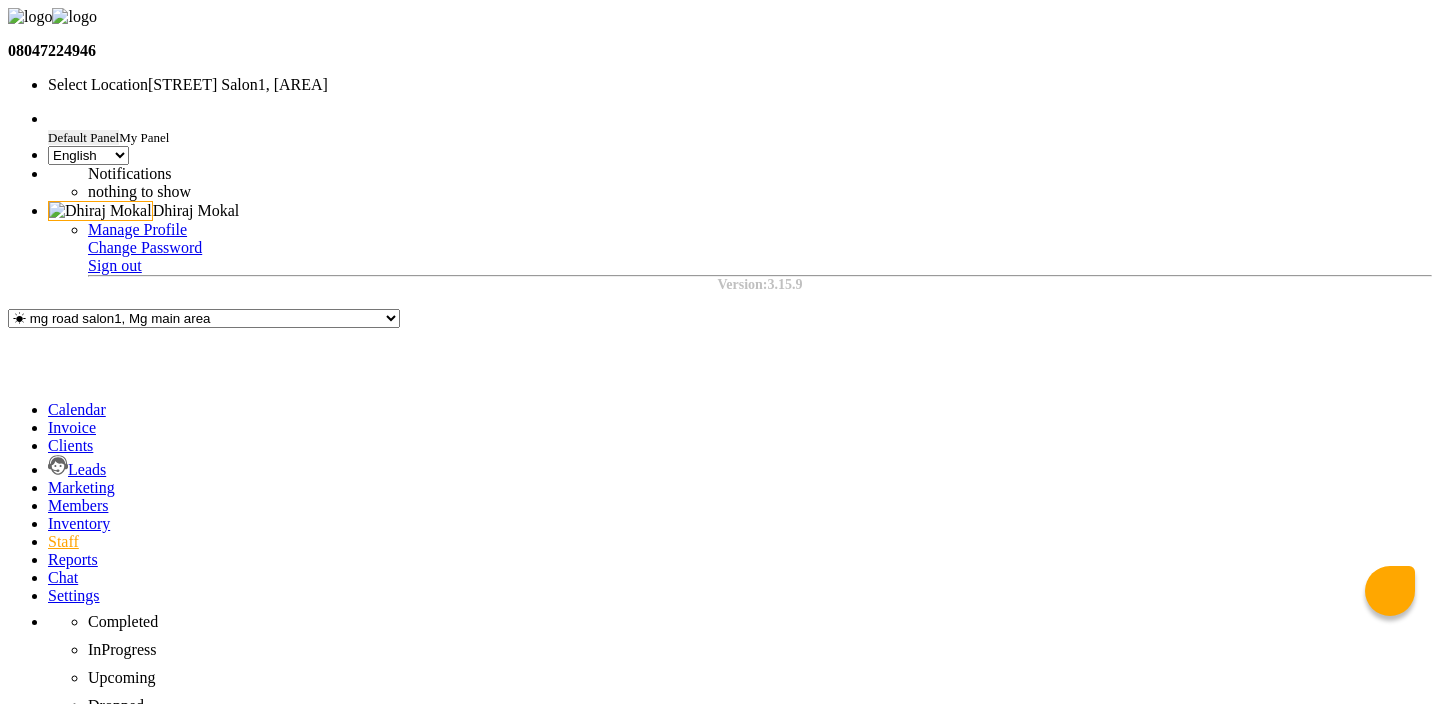 select on "en" 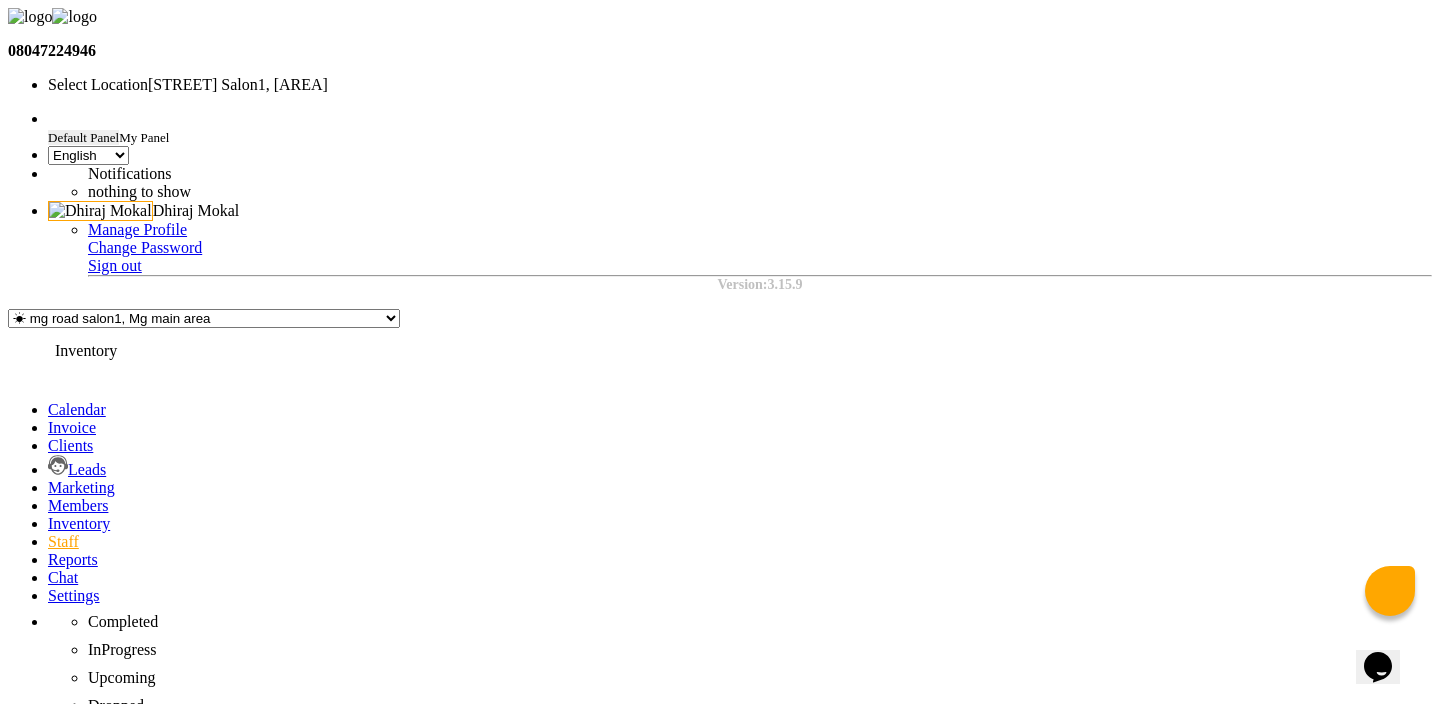 scroll, scrollTop: 0, scrollLeft: 0, axis: both 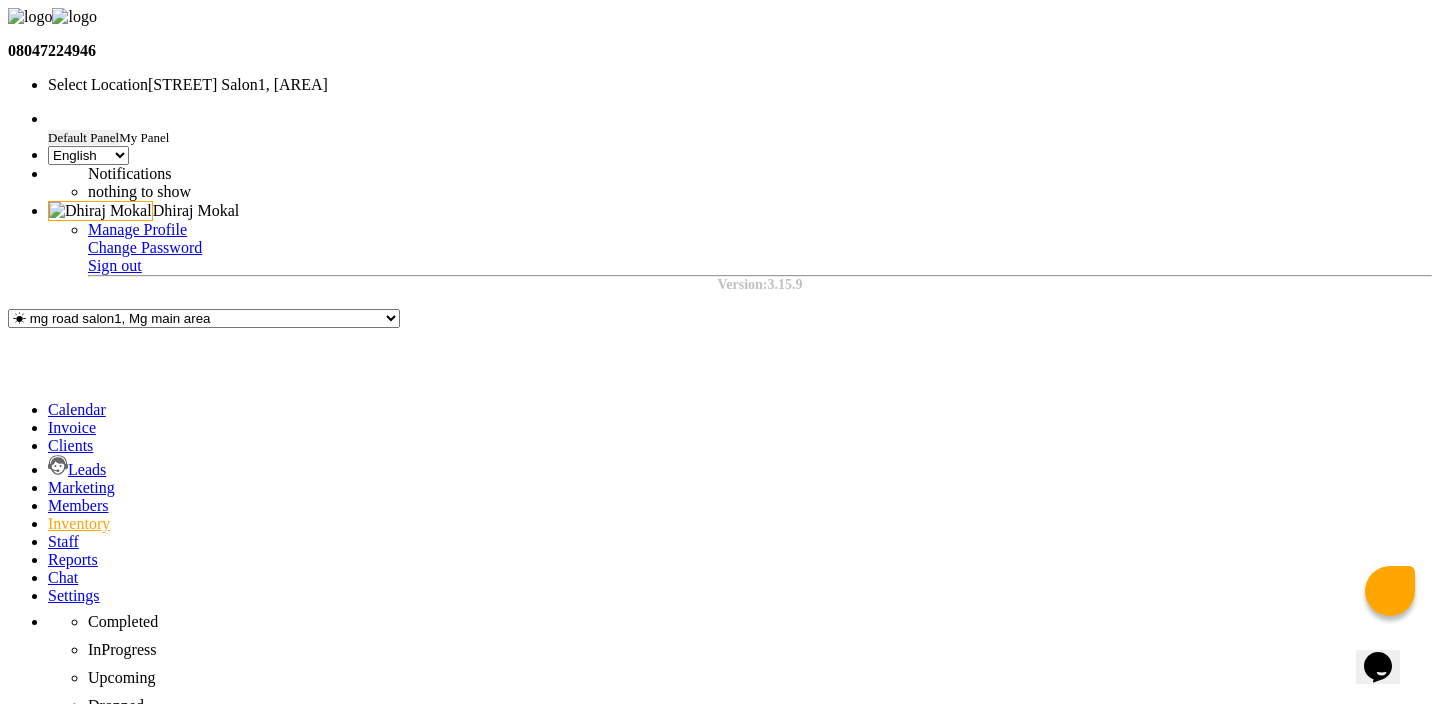 click 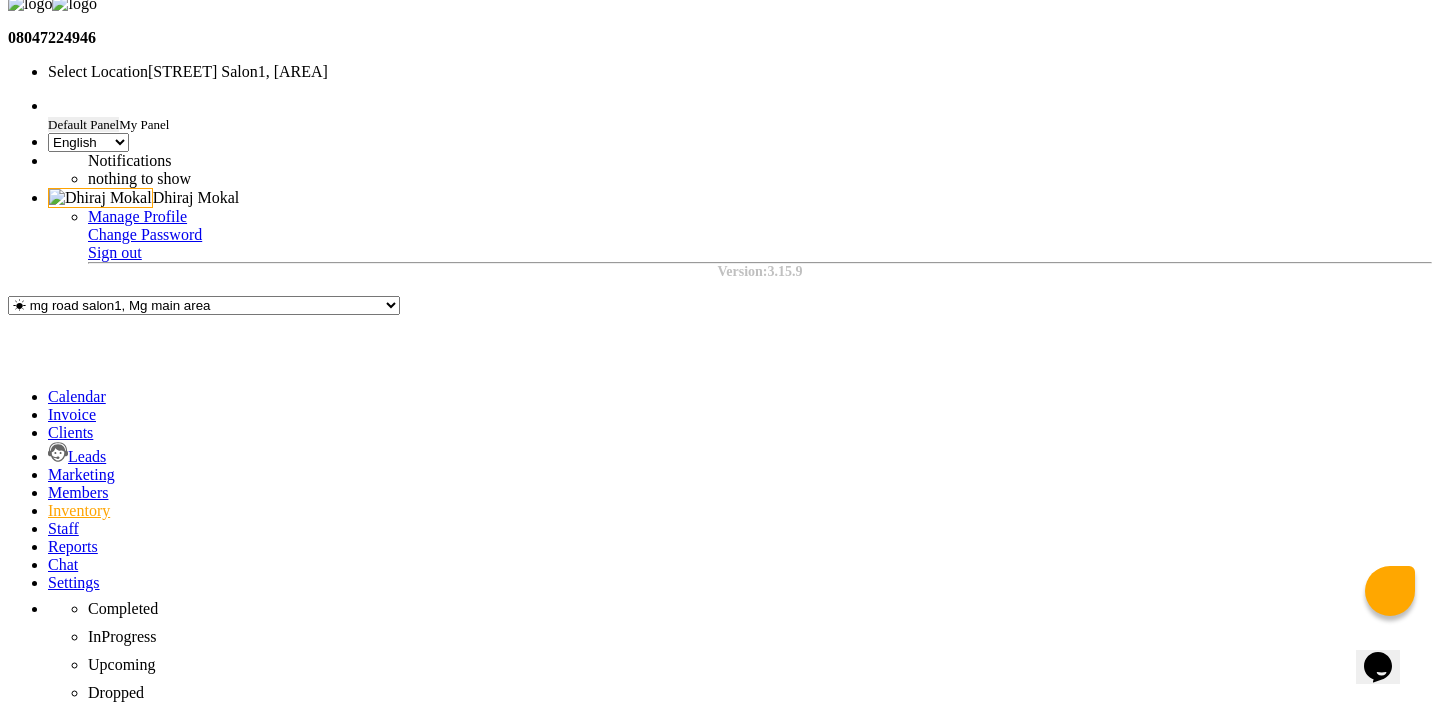 scroll, scrollTop: 0, scrollLeft: 0, axis: both 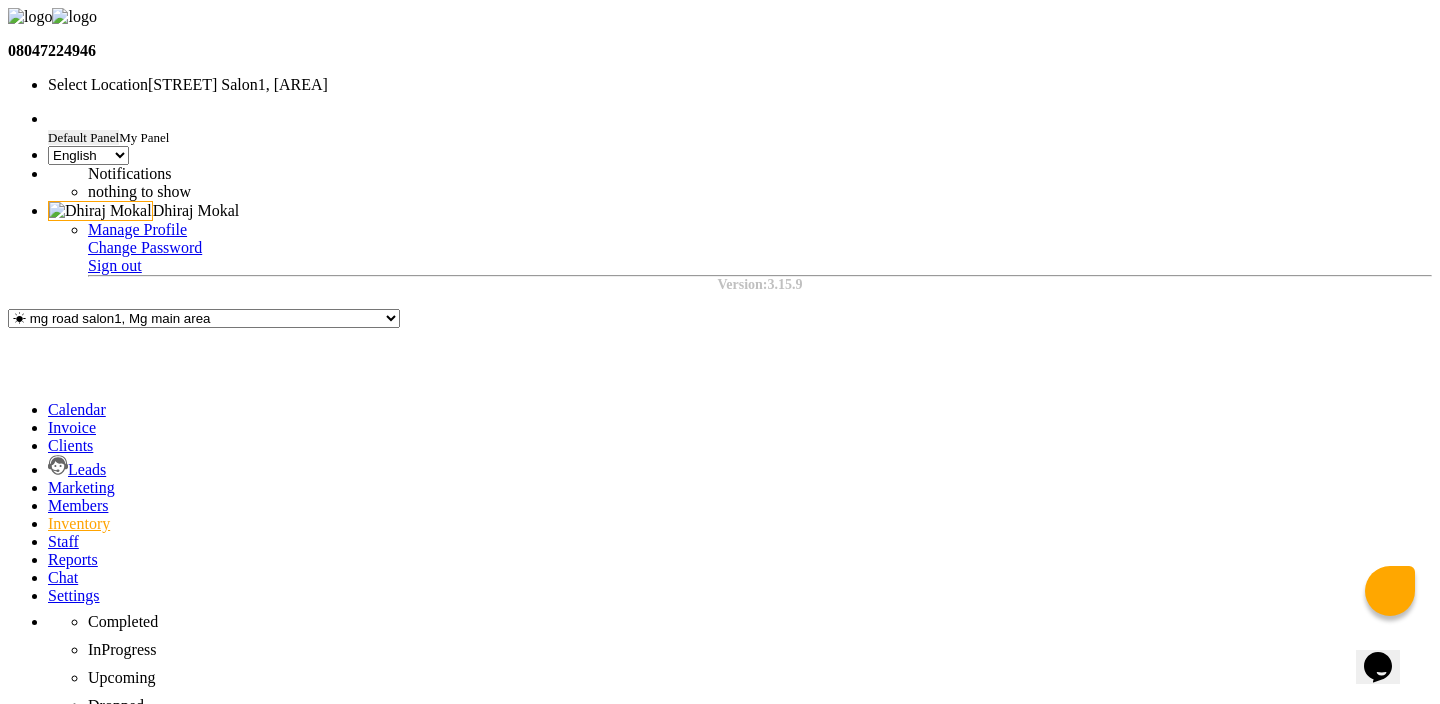 click on "× [STREET] Salon1, [AREA]" at bounding box center (238, 85) 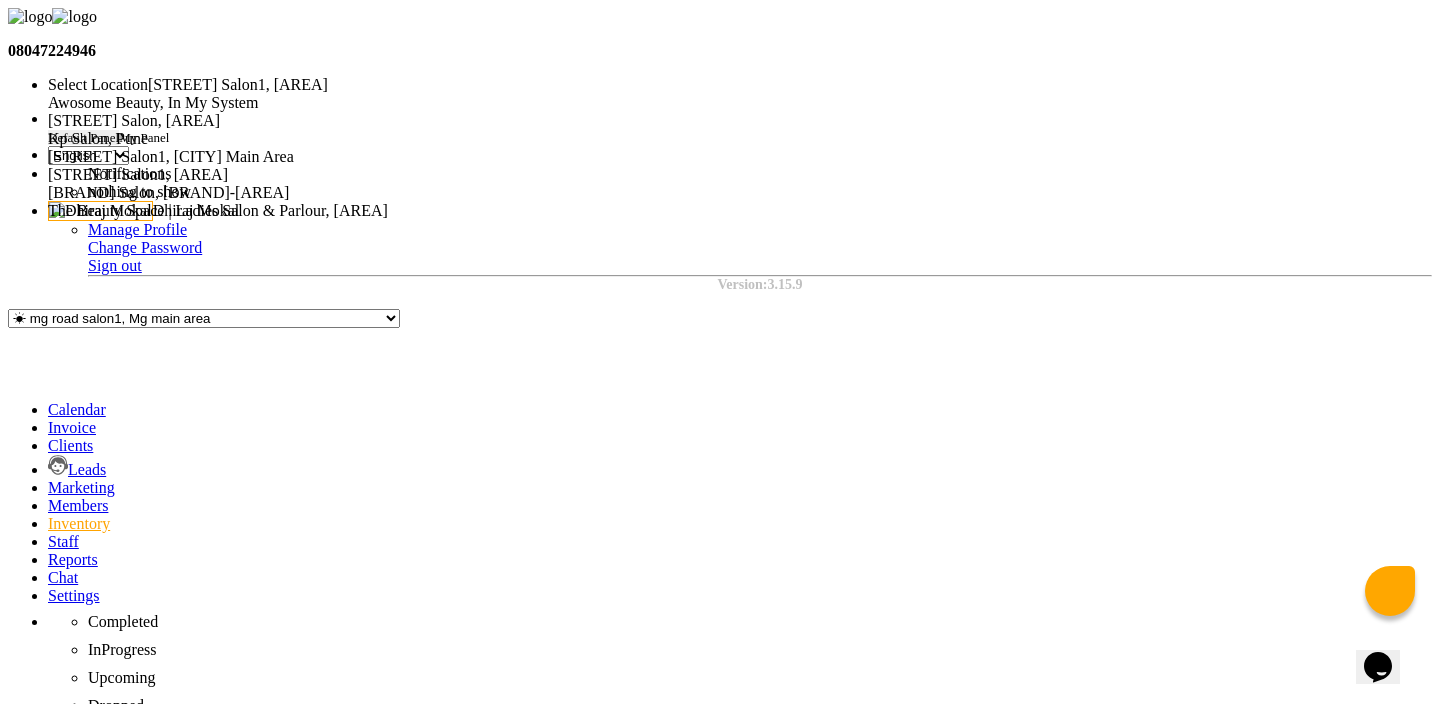 click on "Kp Salon, Pune" at bounding box center (98, 138) 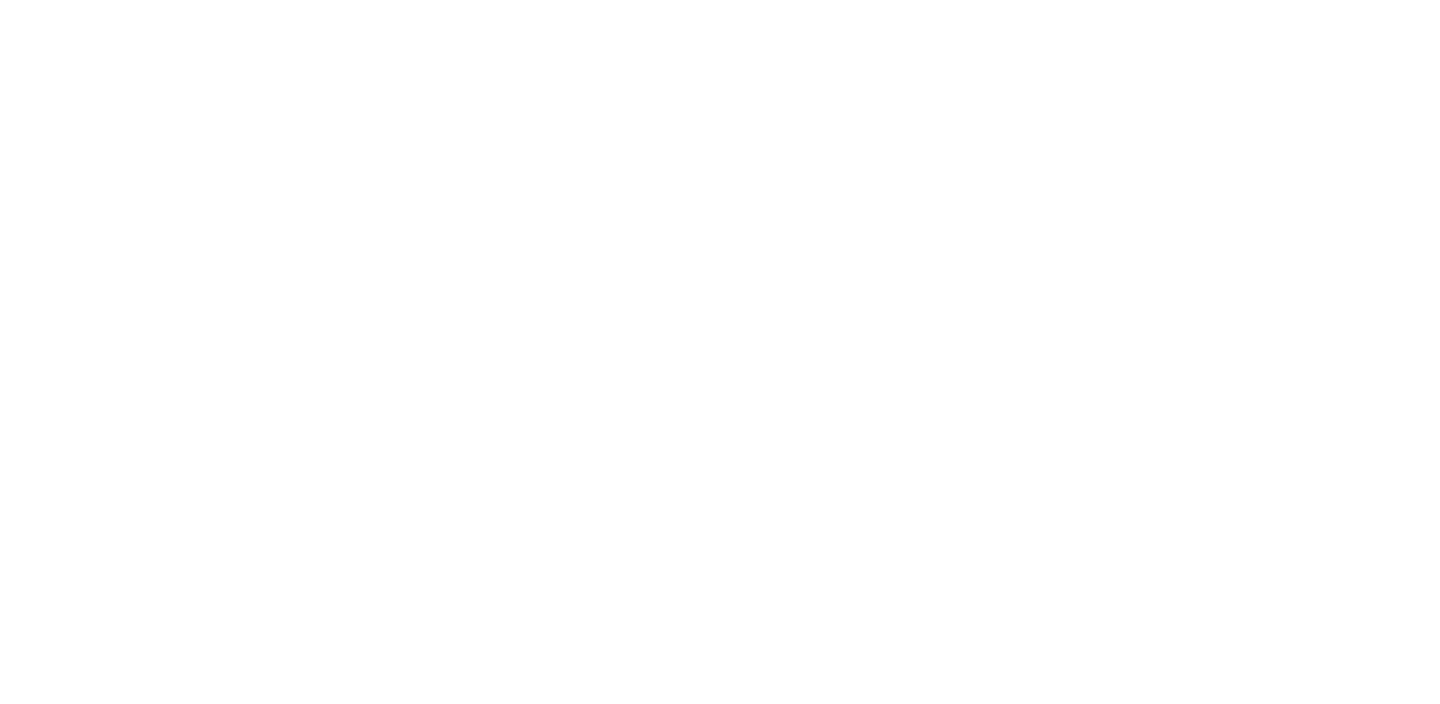 scroll, scrollTop: 0, scrollLeft: 0, axis: both 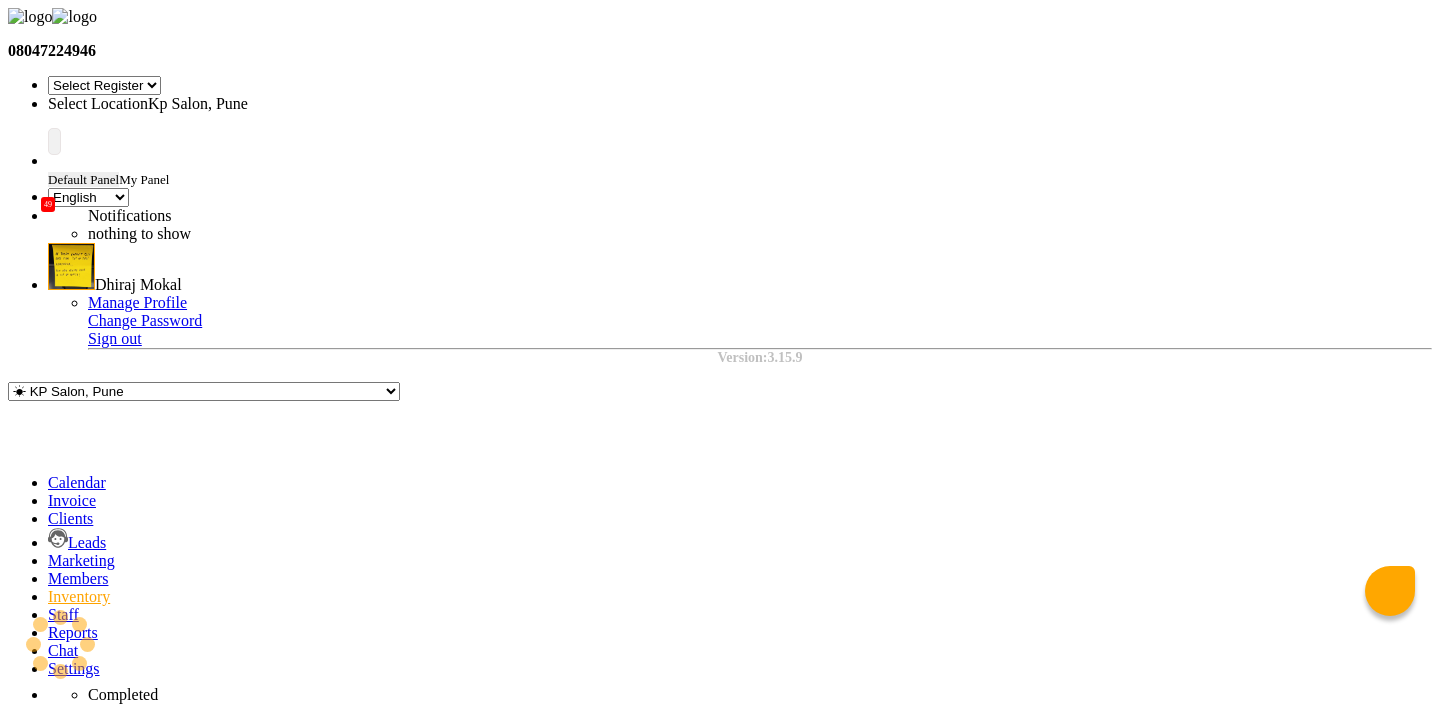 select 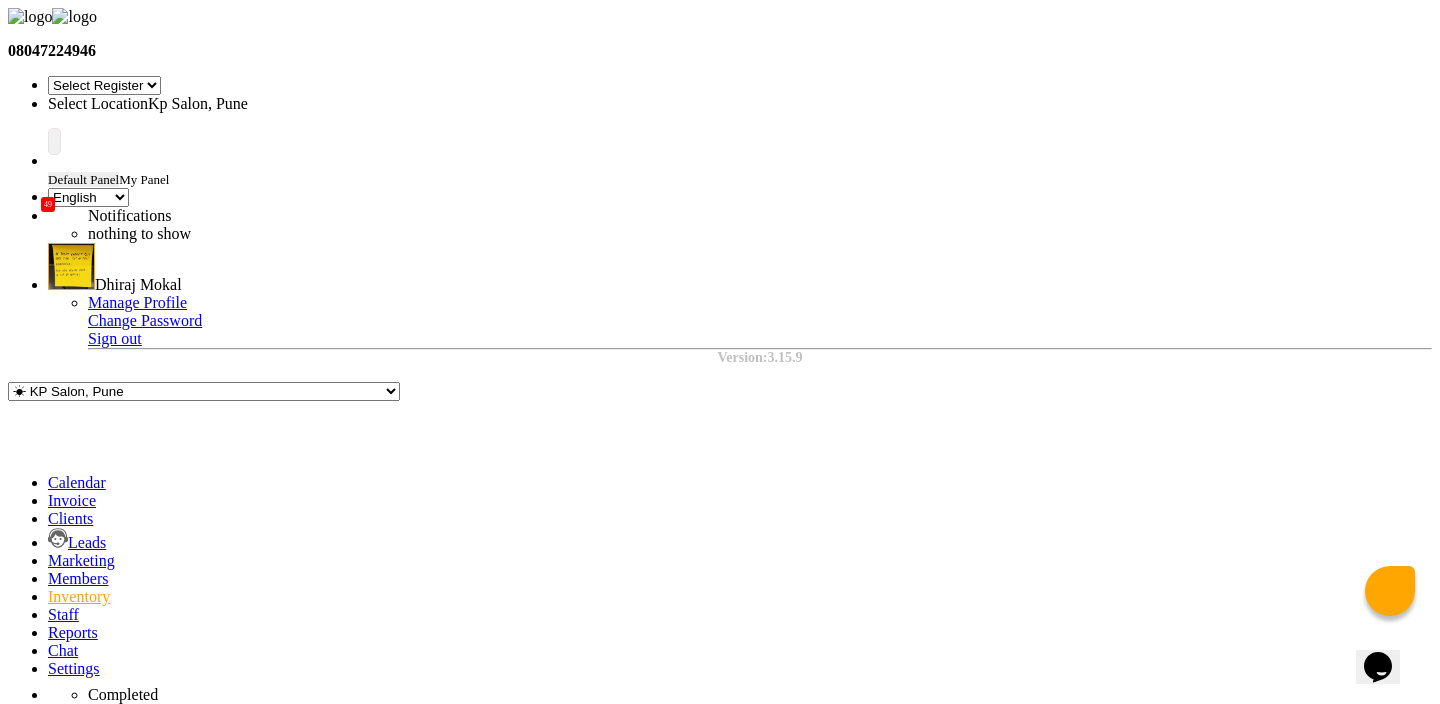 scroll, scrollTop: 0, scrollLeft: 0, axis: both 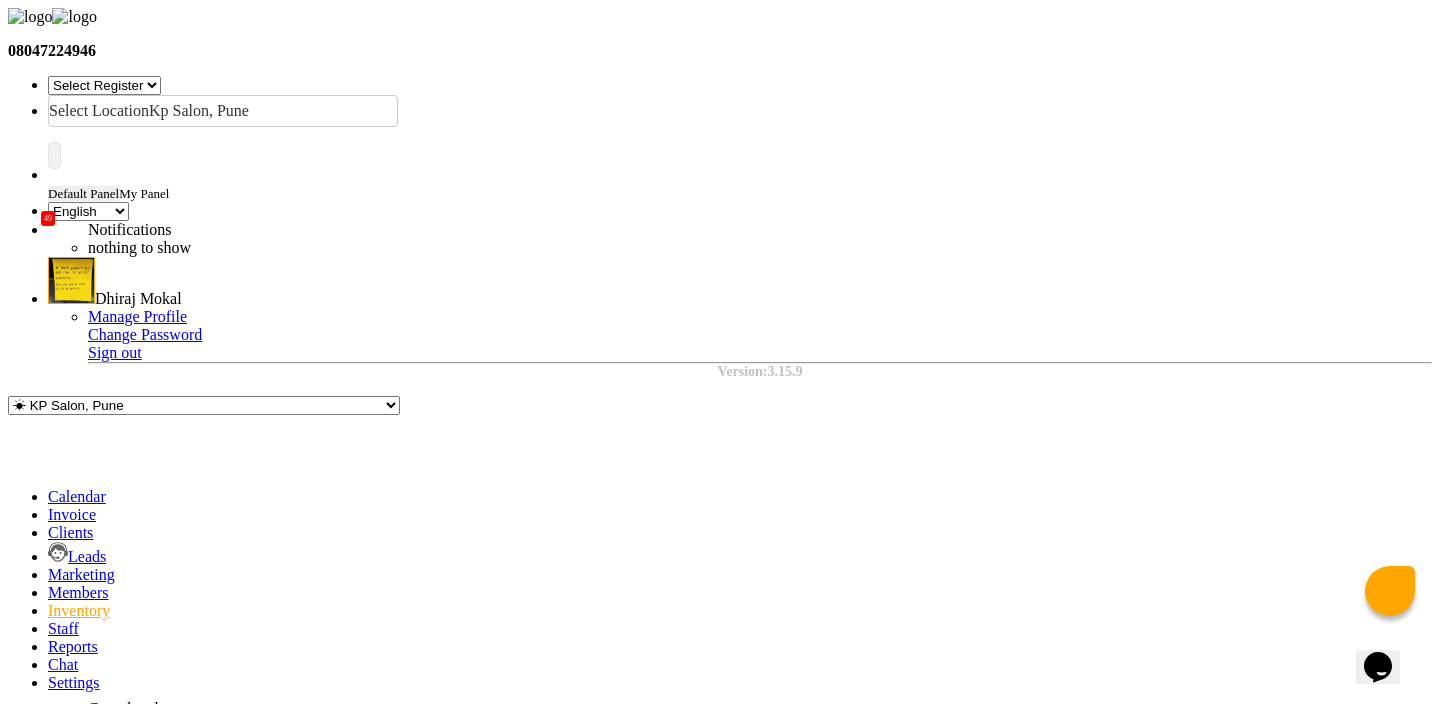 click on "Select Type Both Retail Consumable" 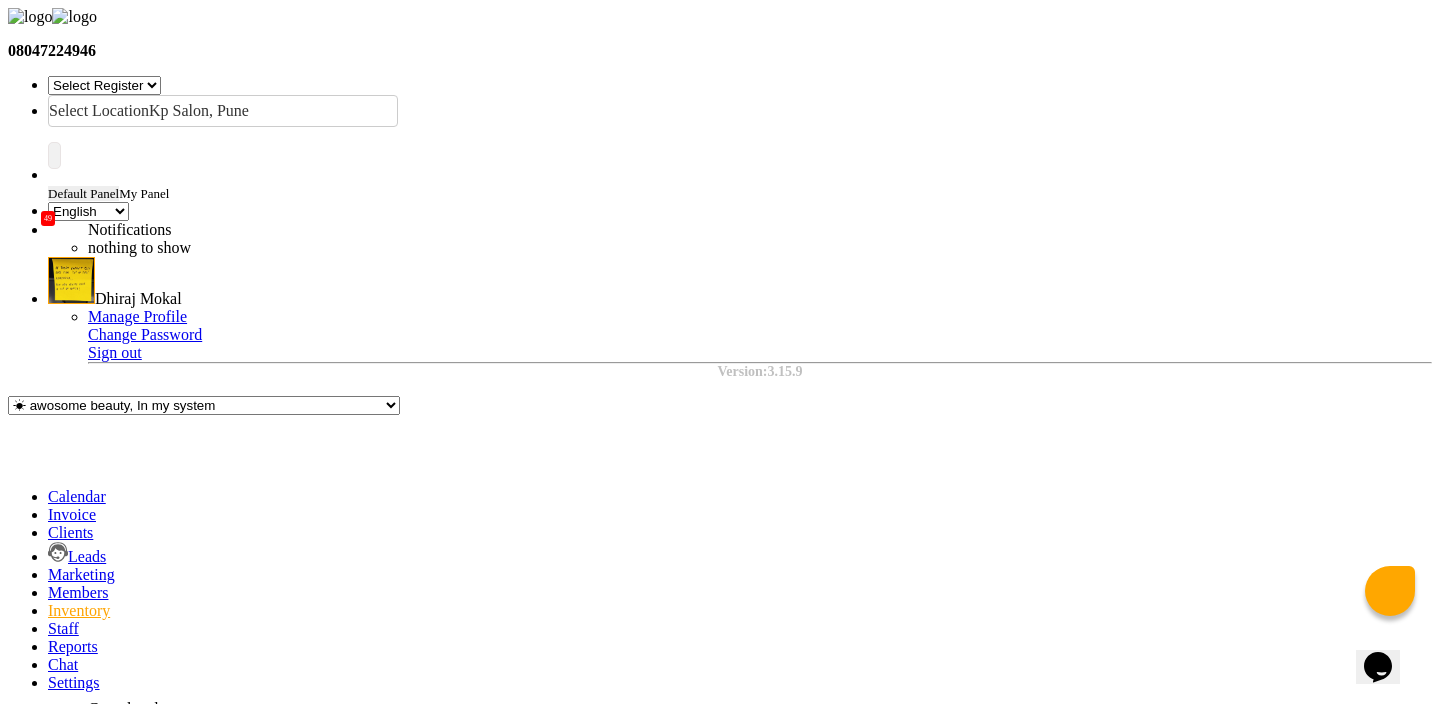 type on "Morfose Niche pro colour gaurd shampooi" 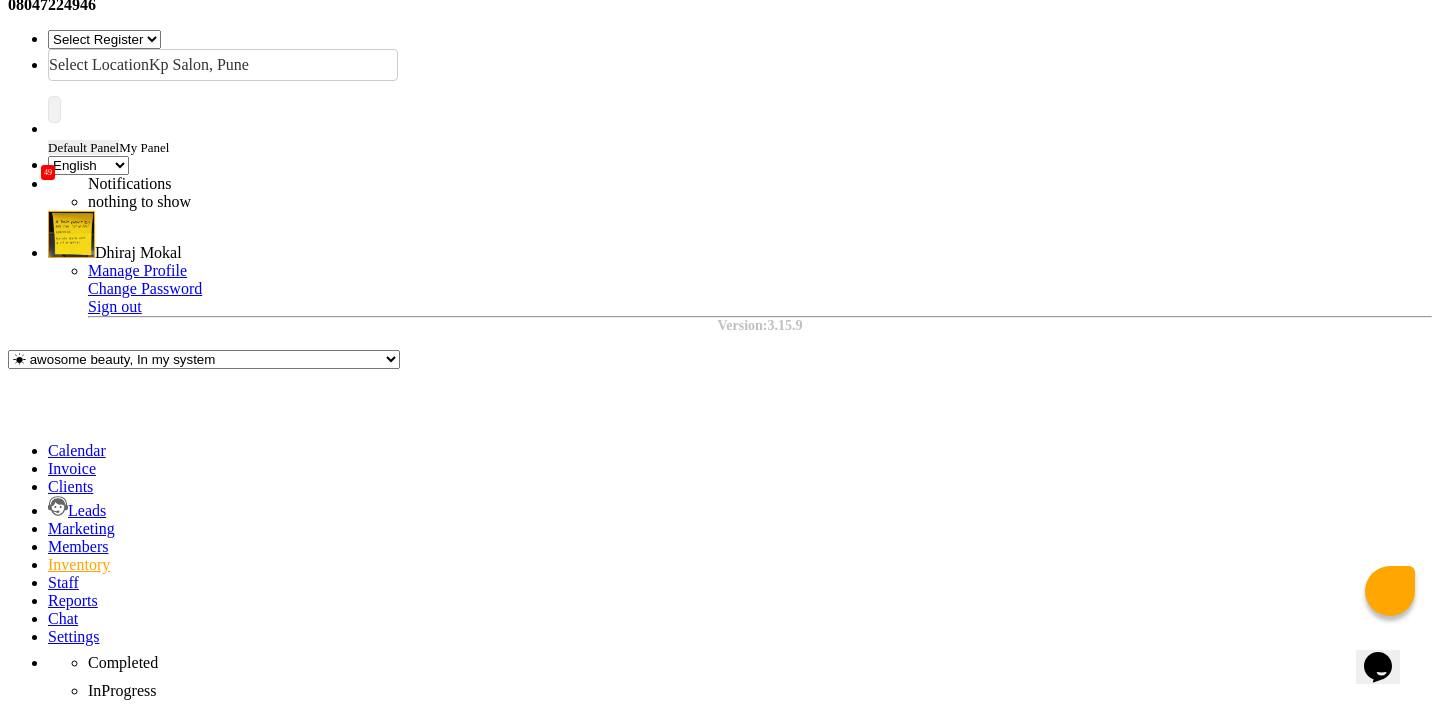 scroll, scrollTop: 172, scrollLeft: 0, axis: vertical 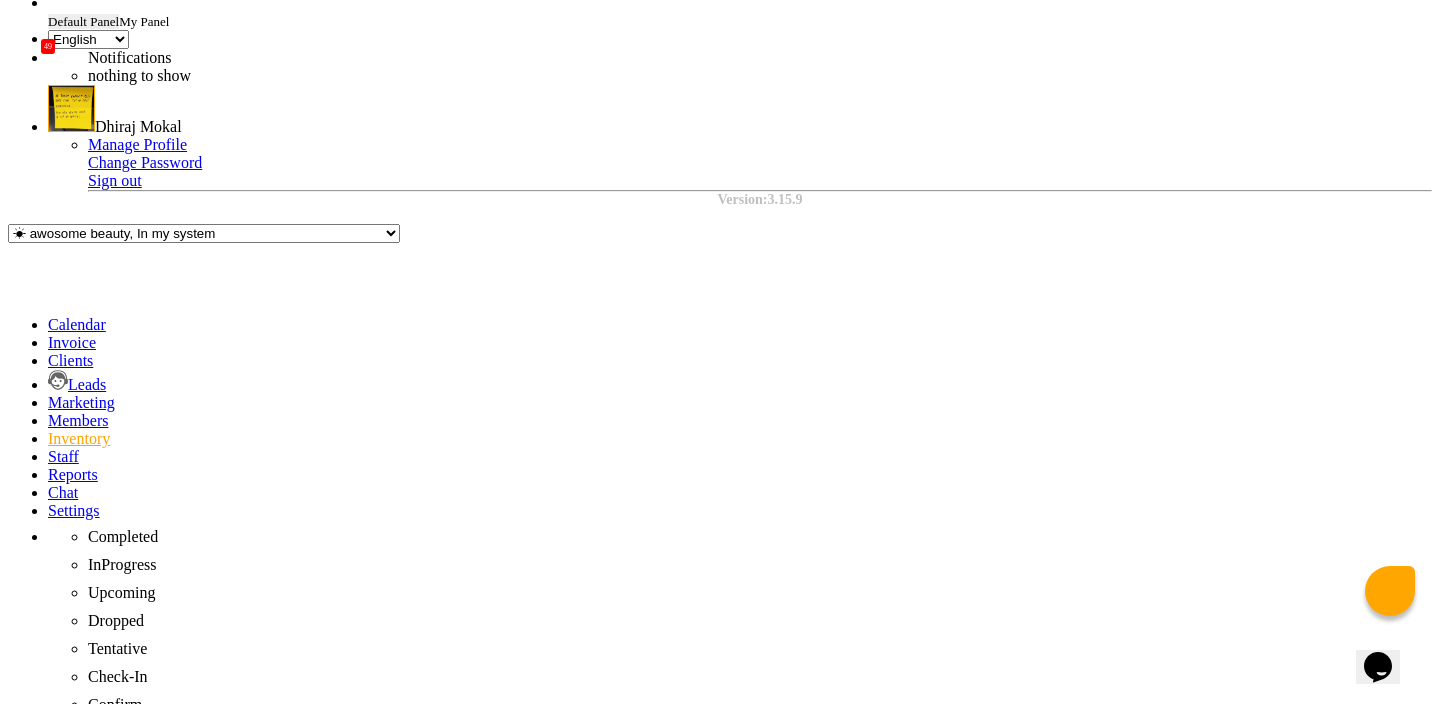 type on "1" 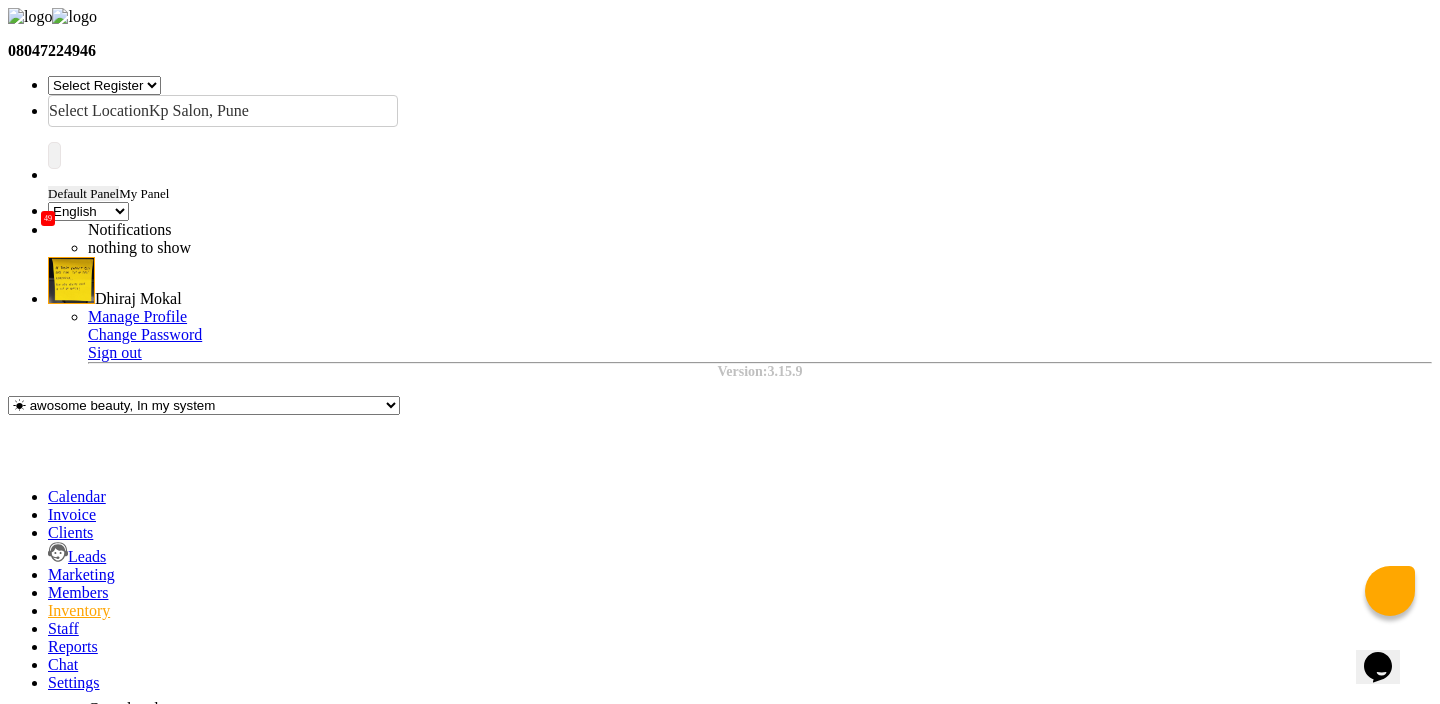 click 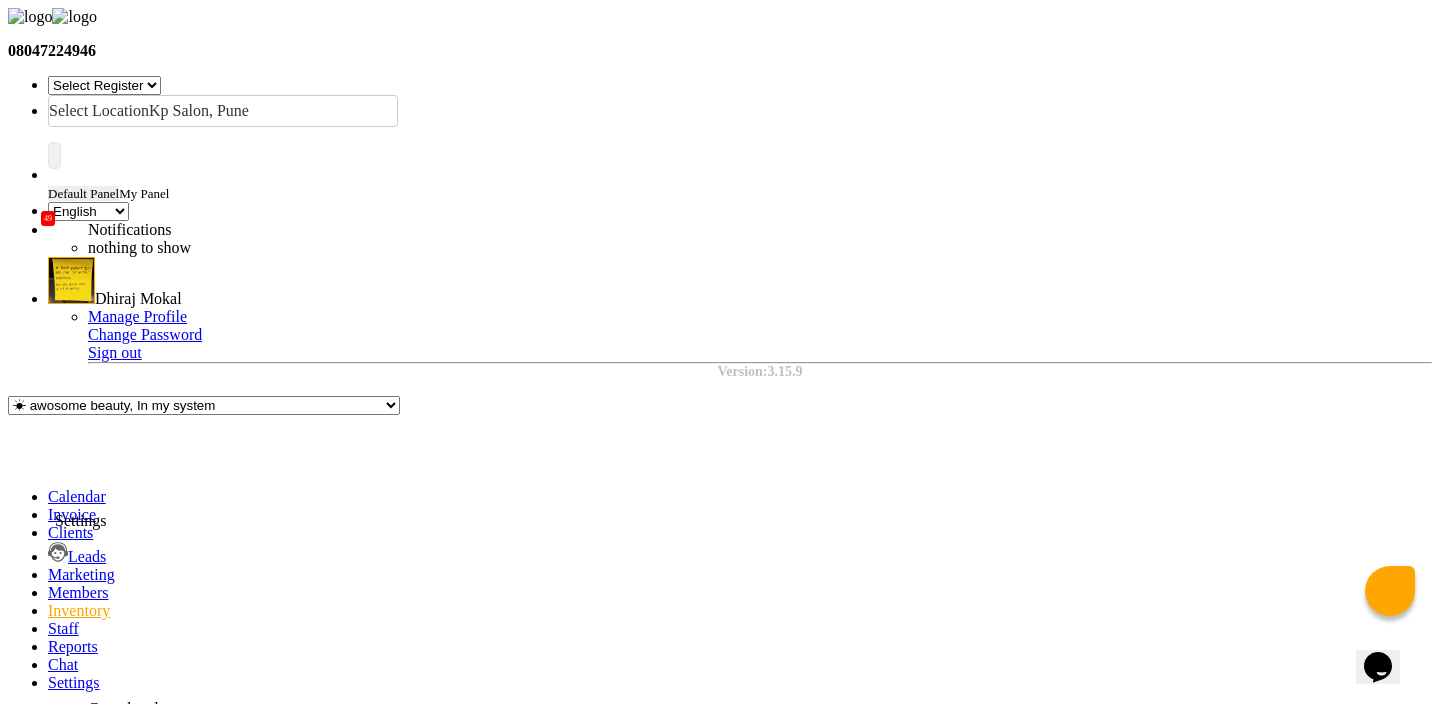 click 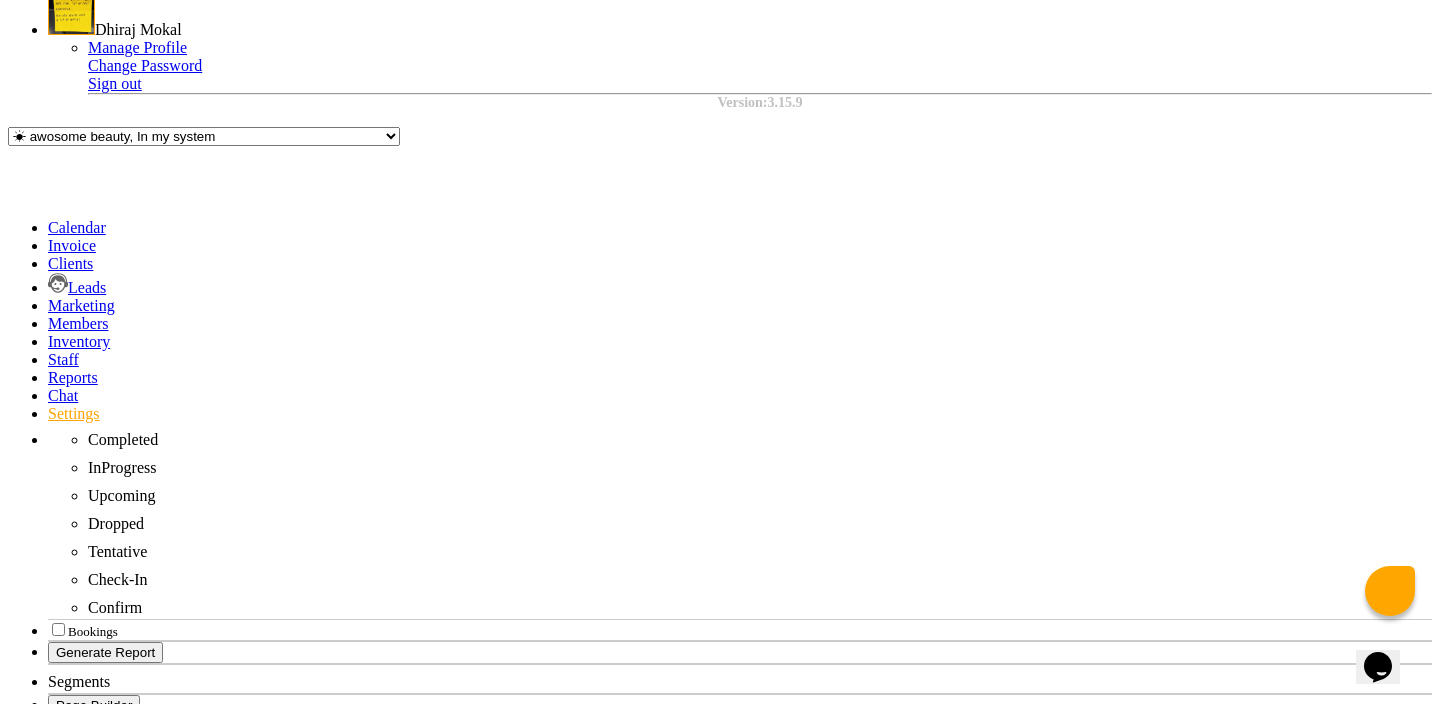 scroll, scrollTop: 0, scrollLeft: 0, axis: both 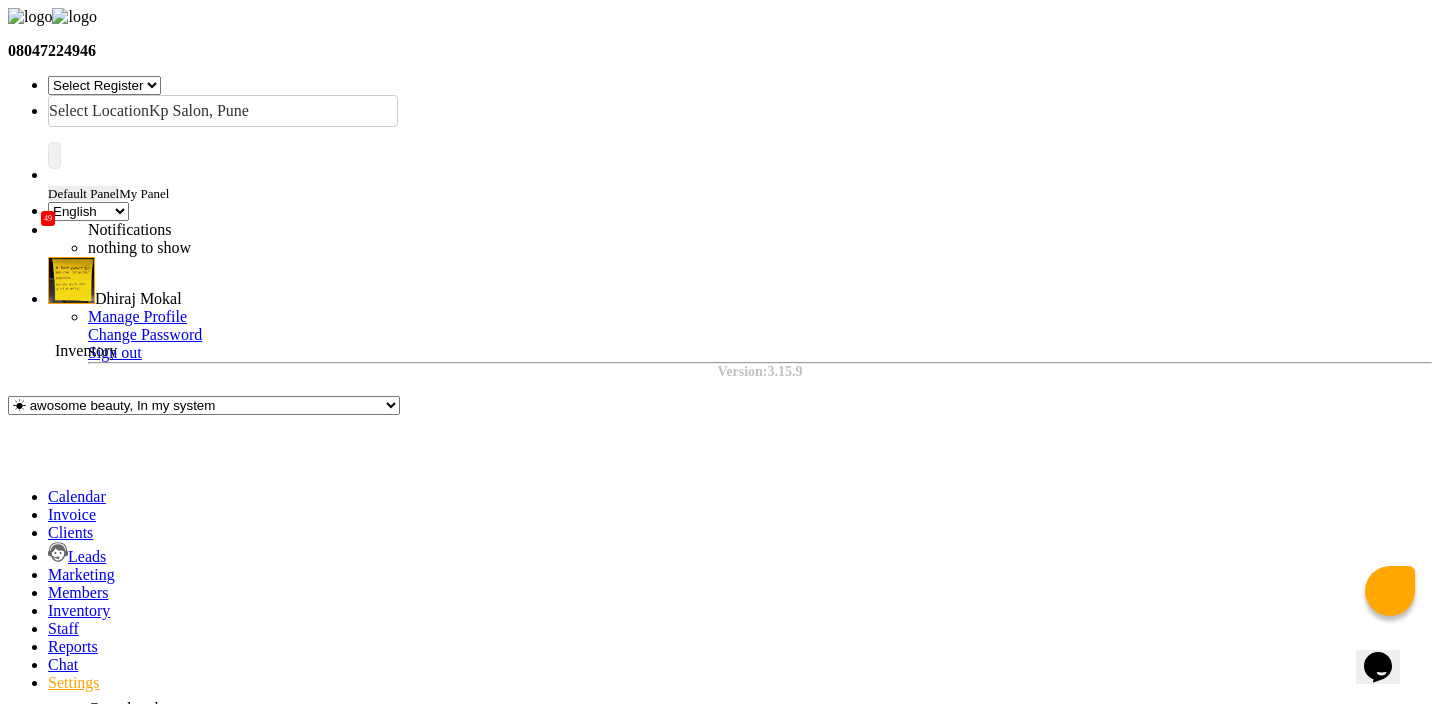 click 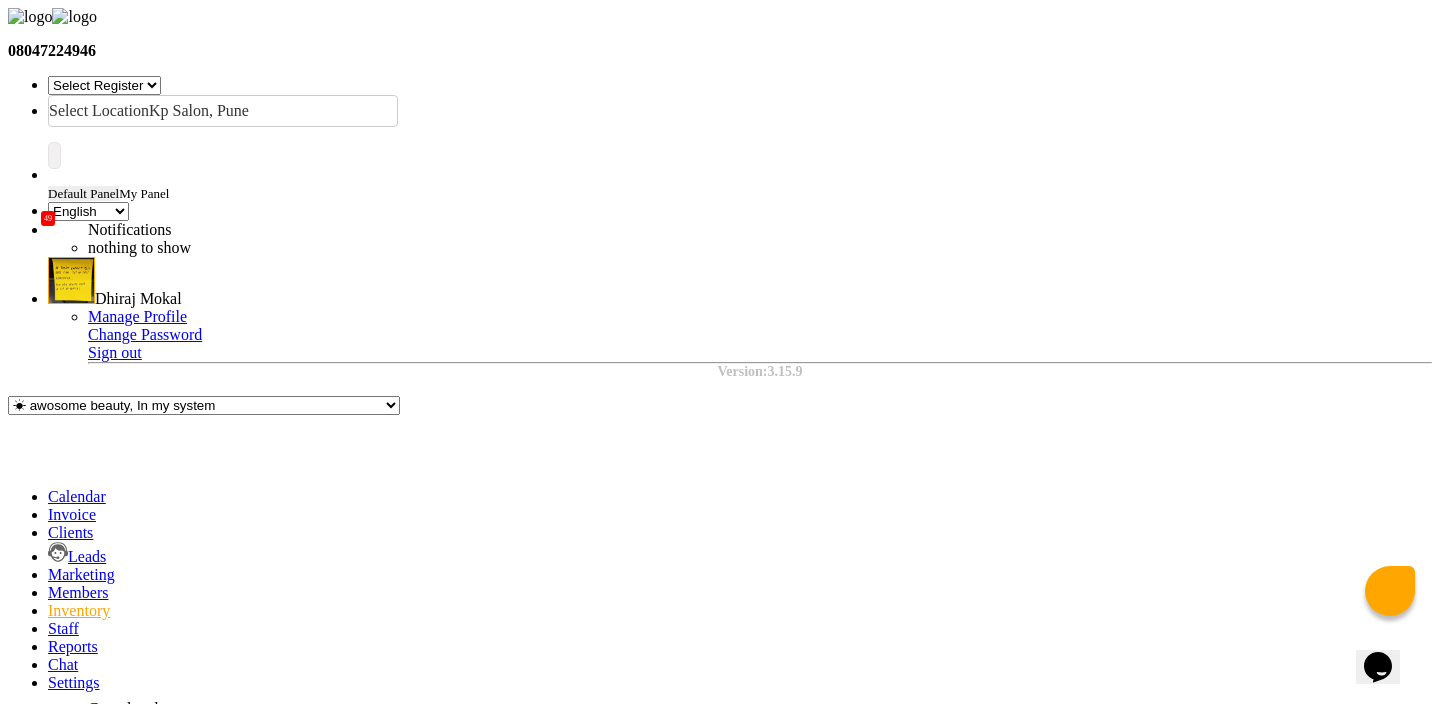click on "Add Product" 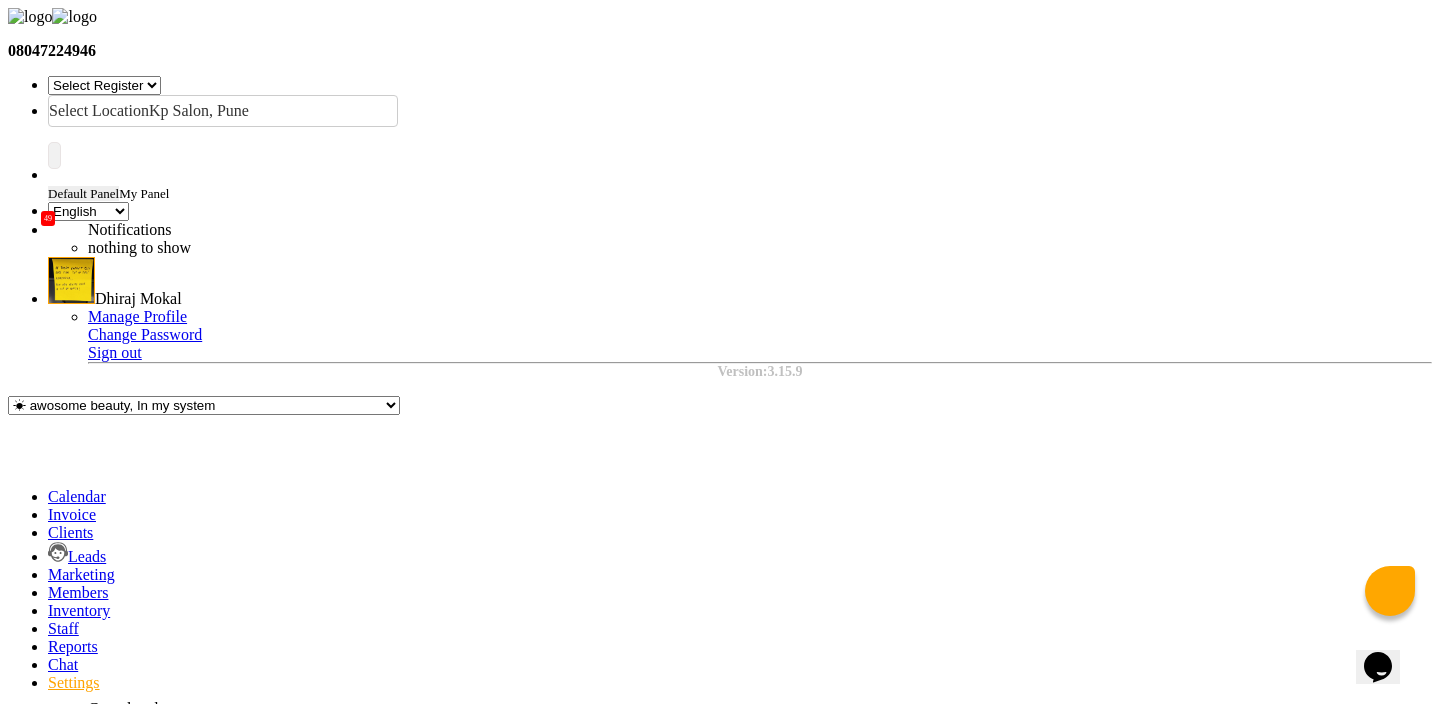 click on "Invoice Template" 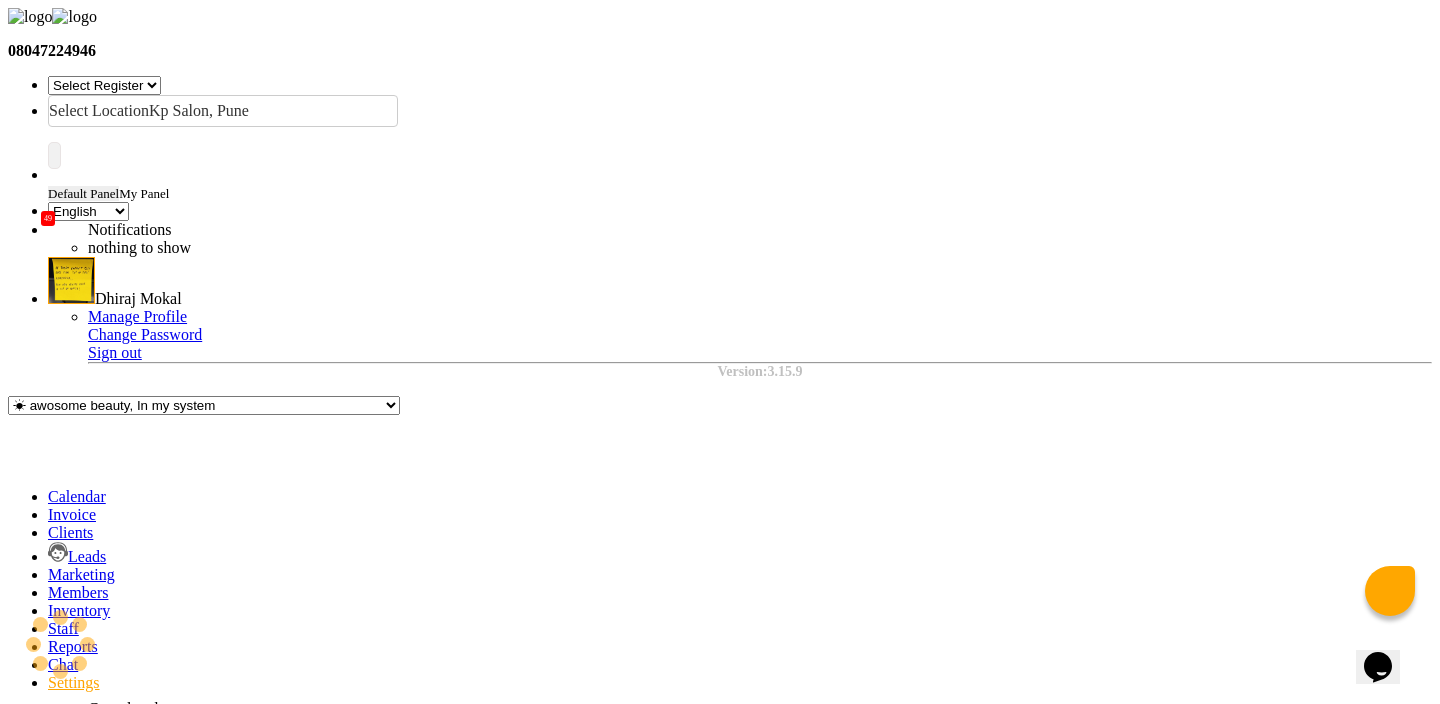 select on "thermal" 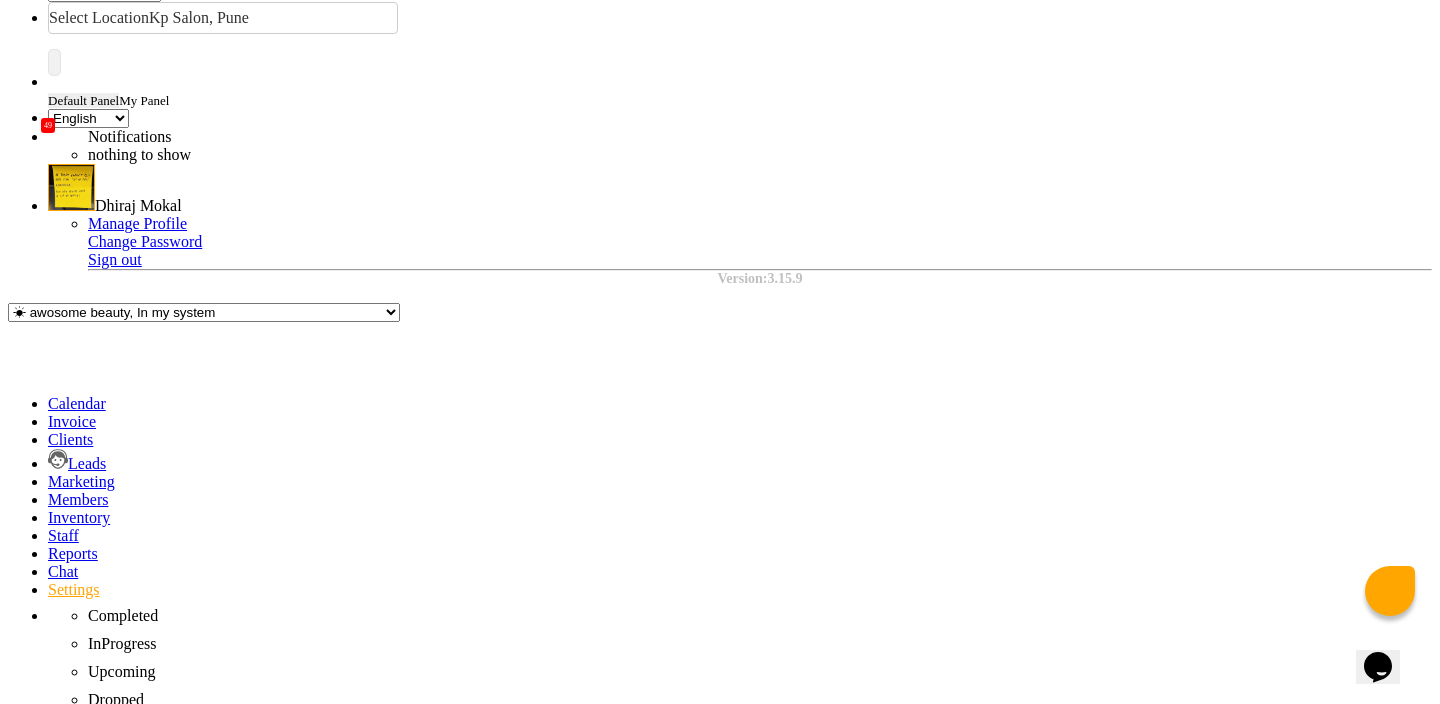 scroll, scrollTop: 0, scrollLeft: 0, axis: both 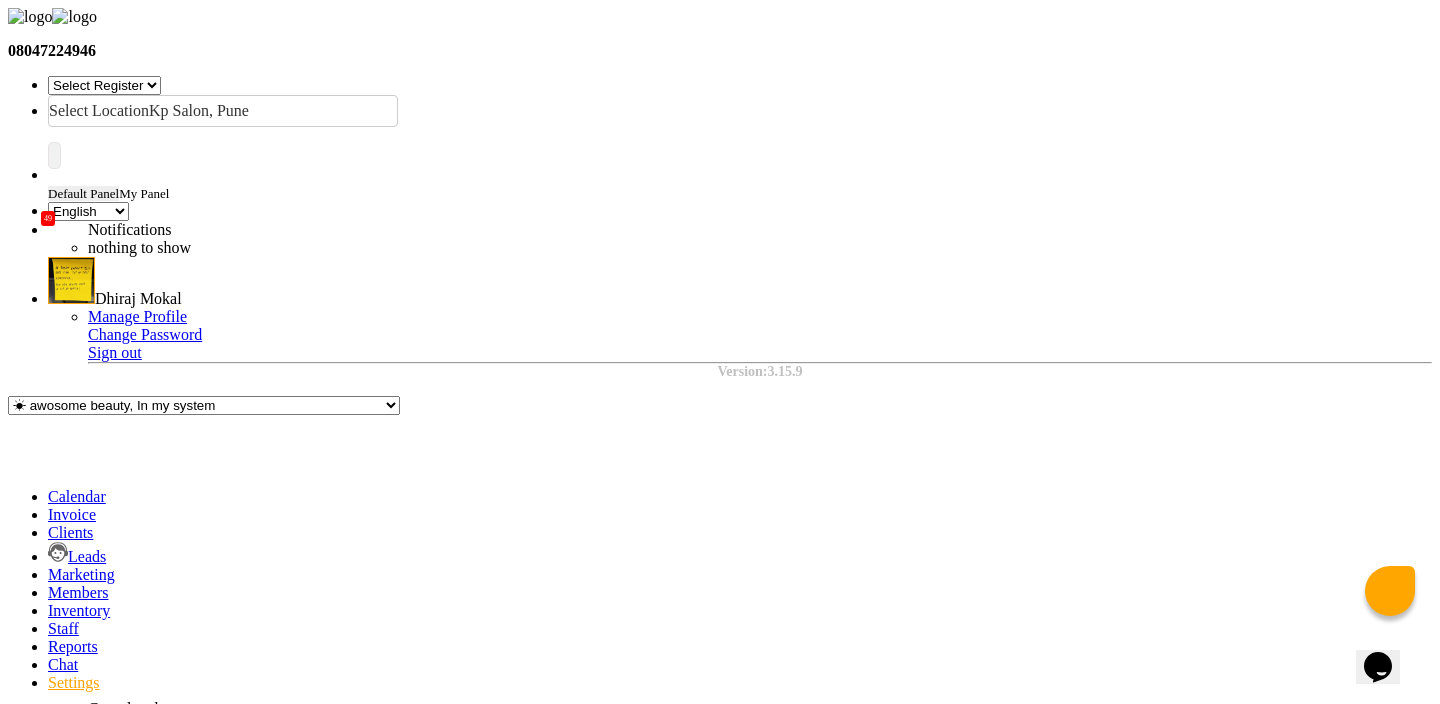 click on "Global settings" at bounding box center (60, 2925) 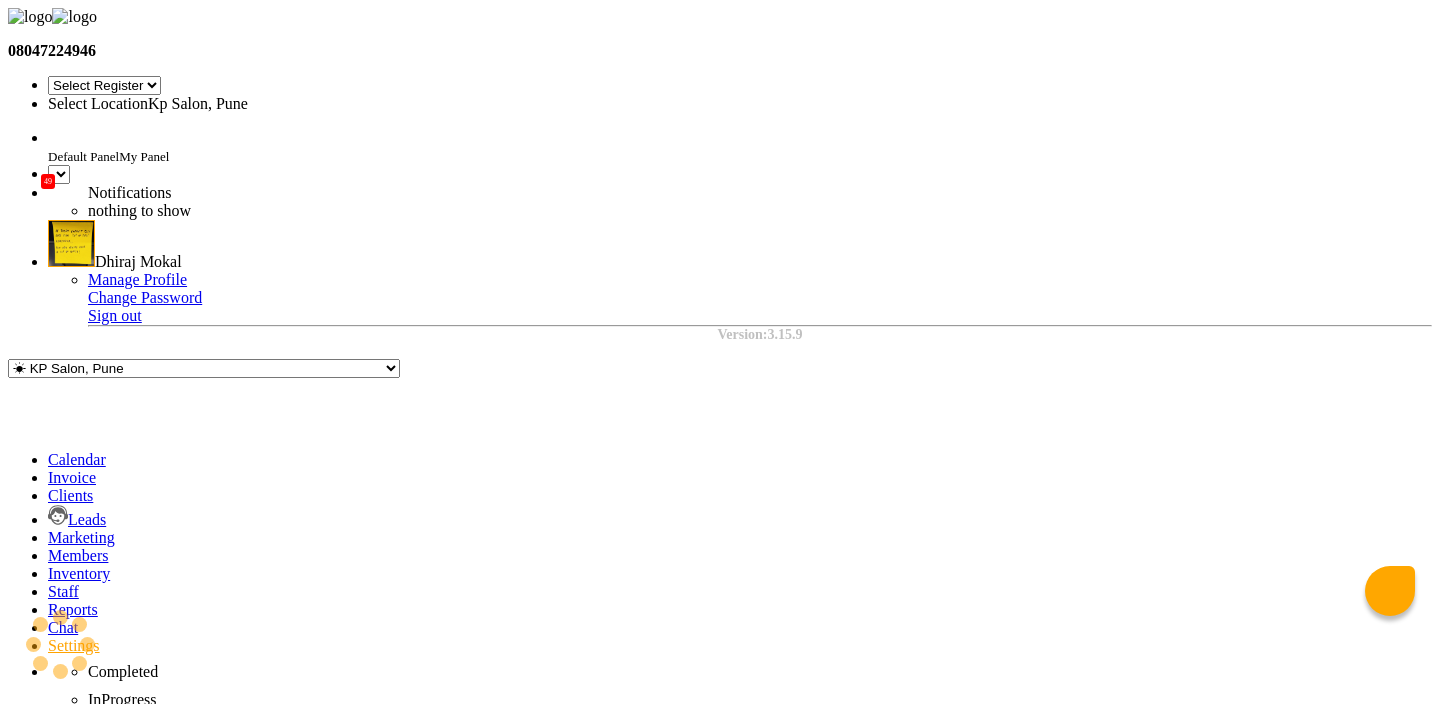 scroll, scrollTop: 0, scrollLeft: 0, axis: both 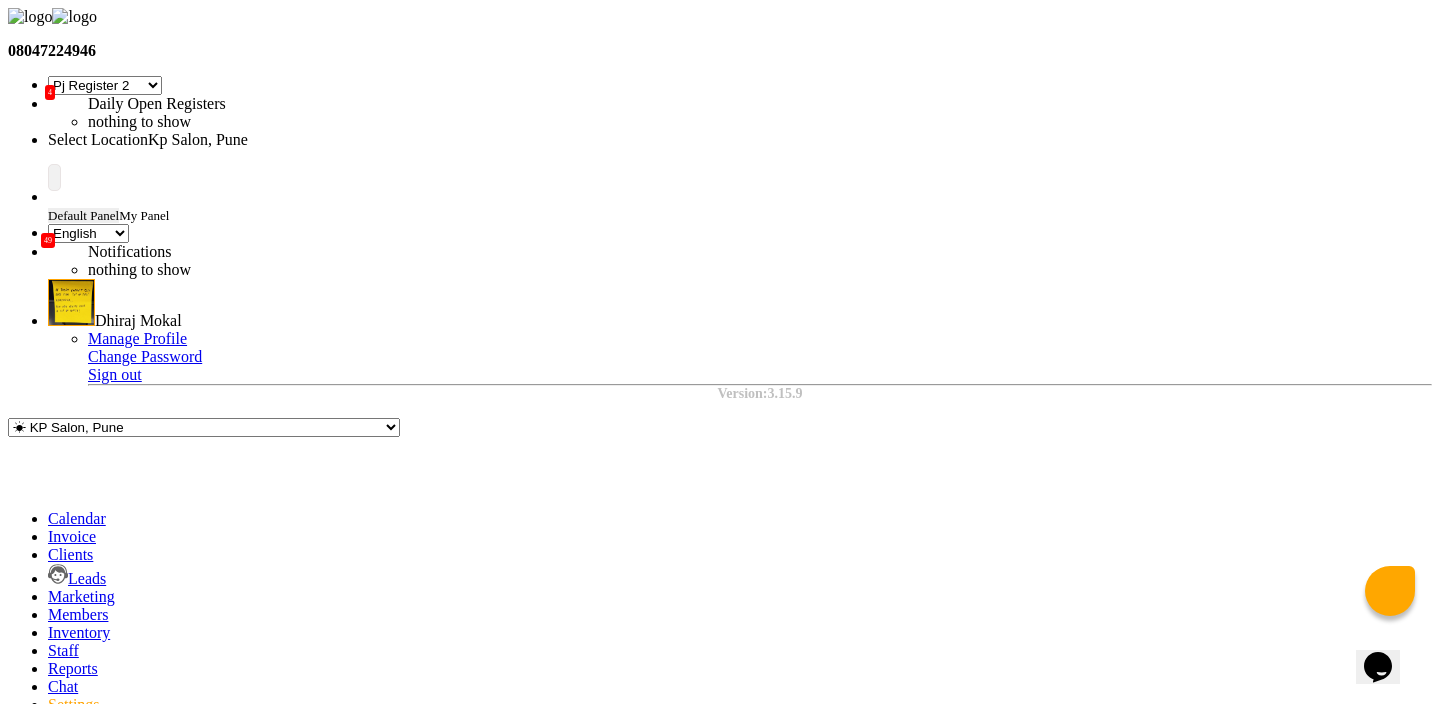 click on "Global settings" at bounding box center (60, 2947) 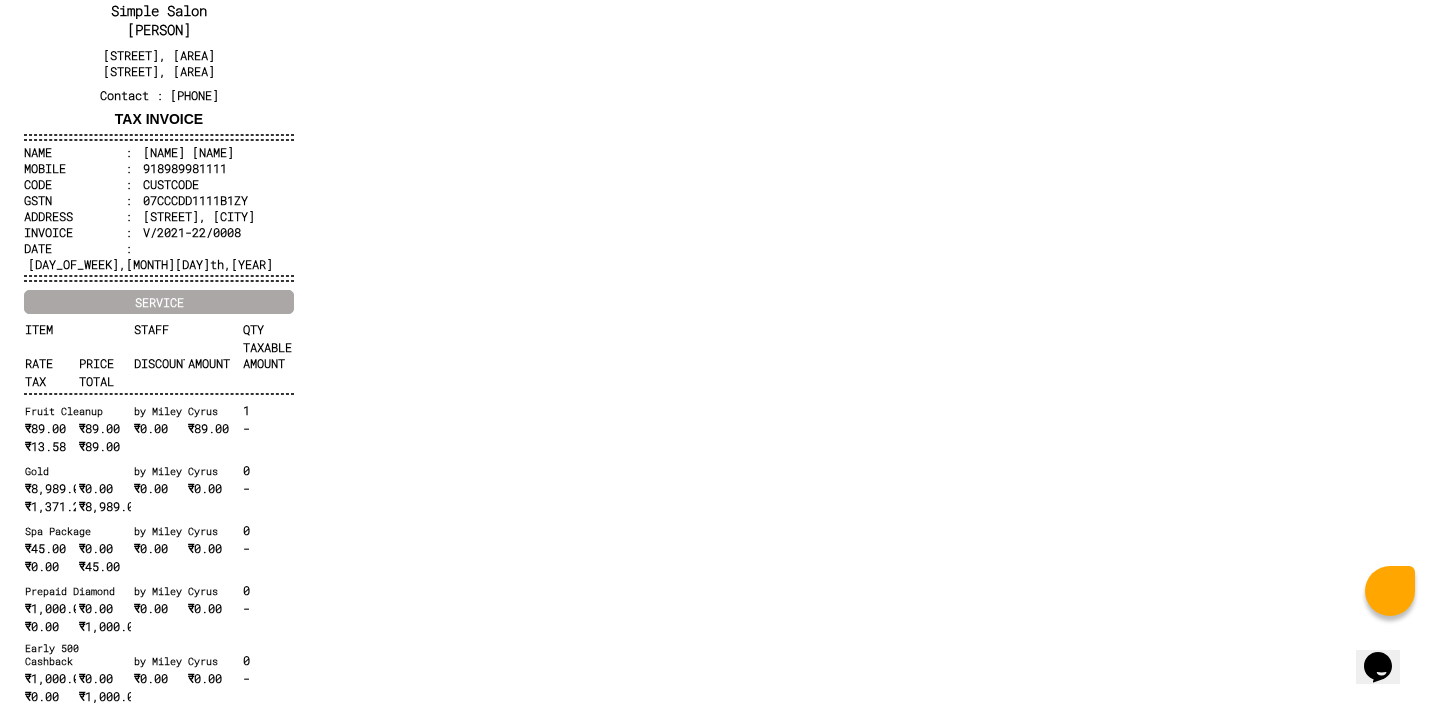 scroll, scrollTop: 0, scrollLeft: 0, axis: both 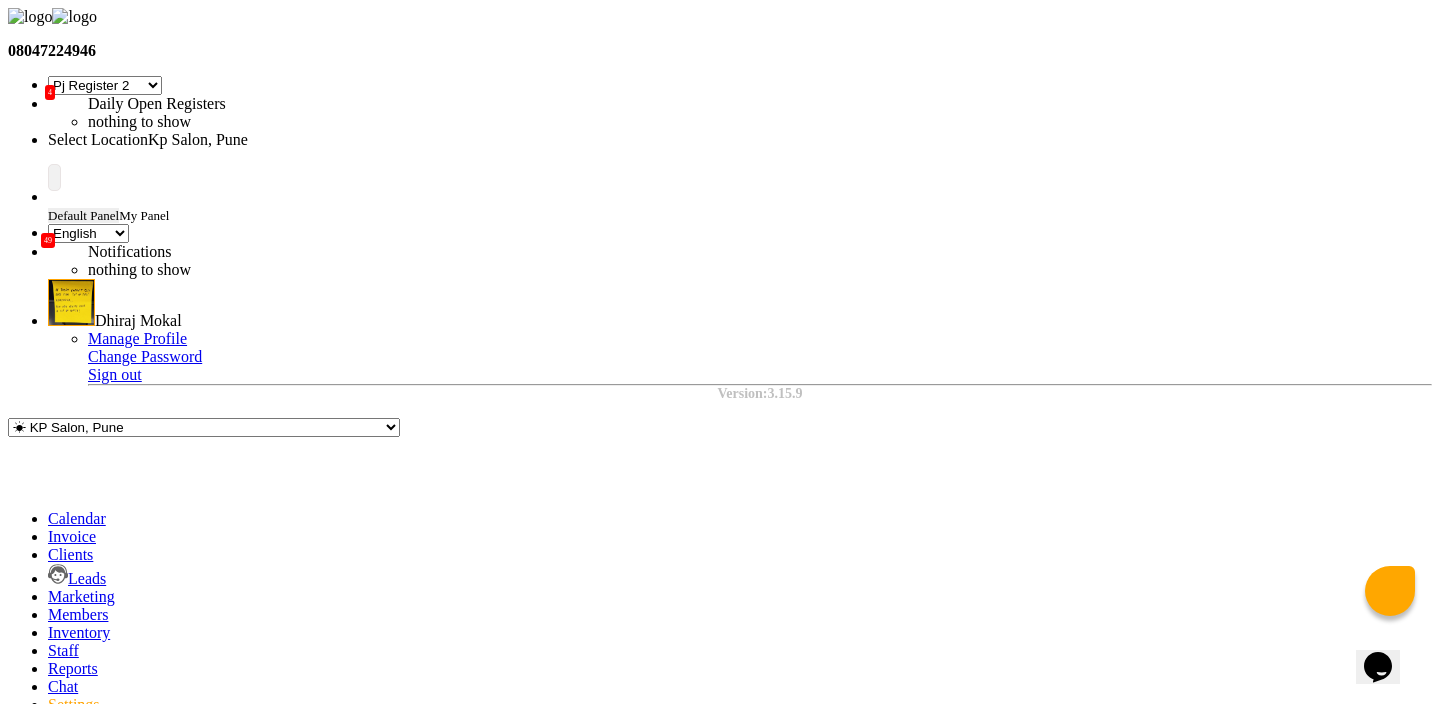click on "Dhiraj Mokal" at bounding box center [138, 320] 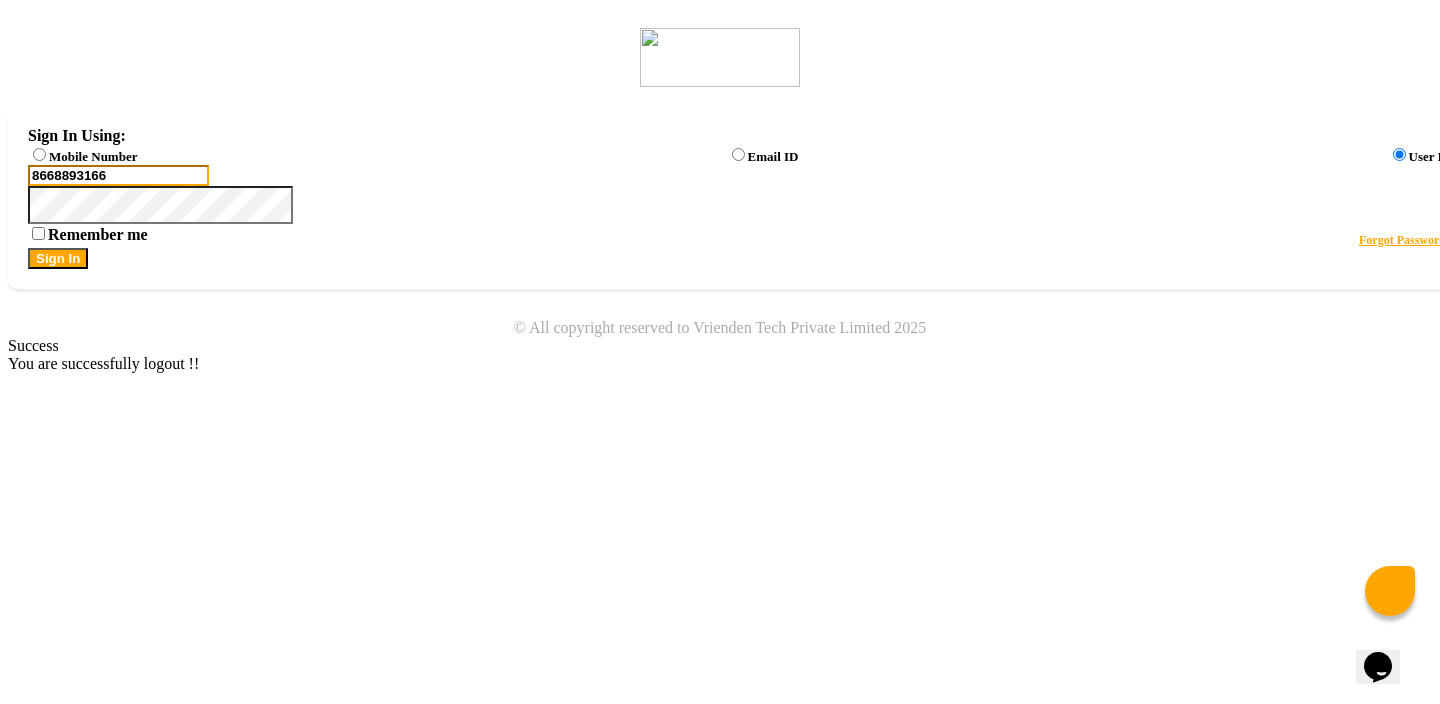 click on "8668893166" 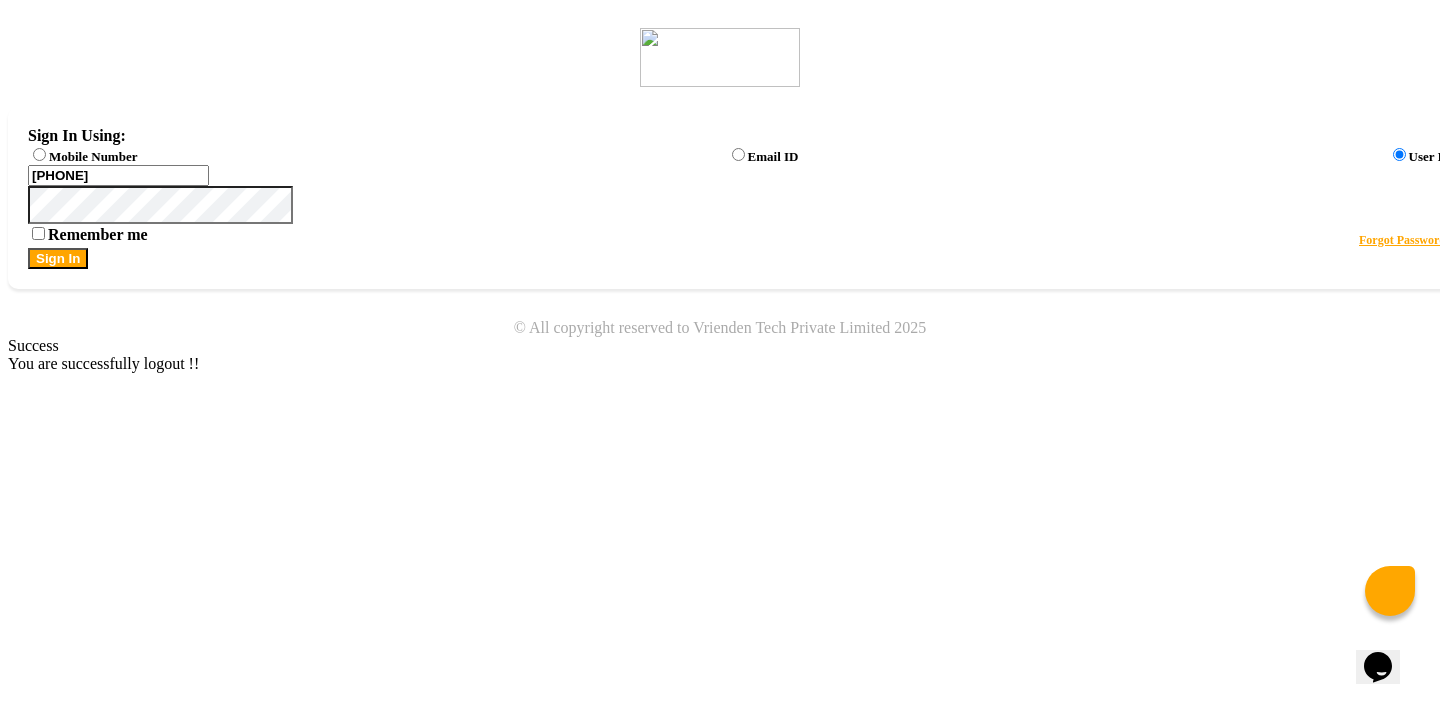 click on "Sign In" 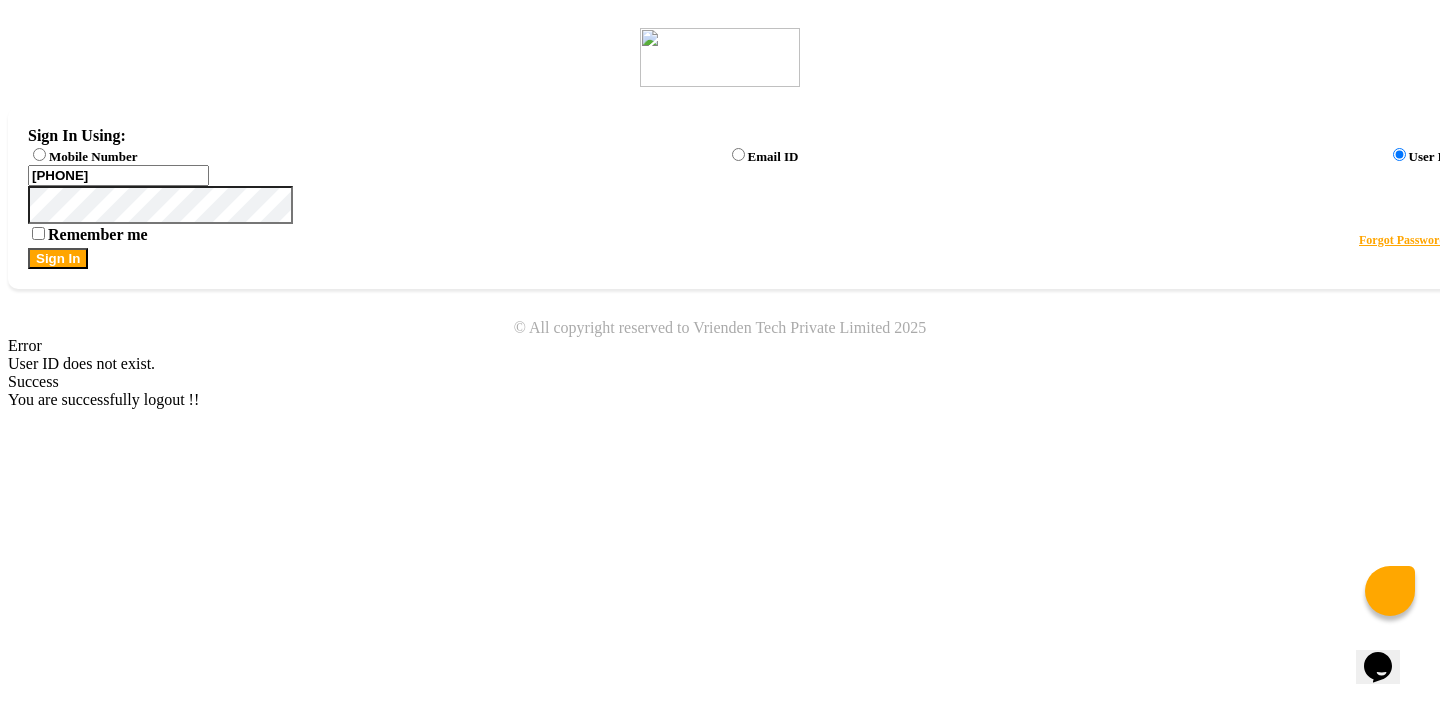 click on "Mobile Number" 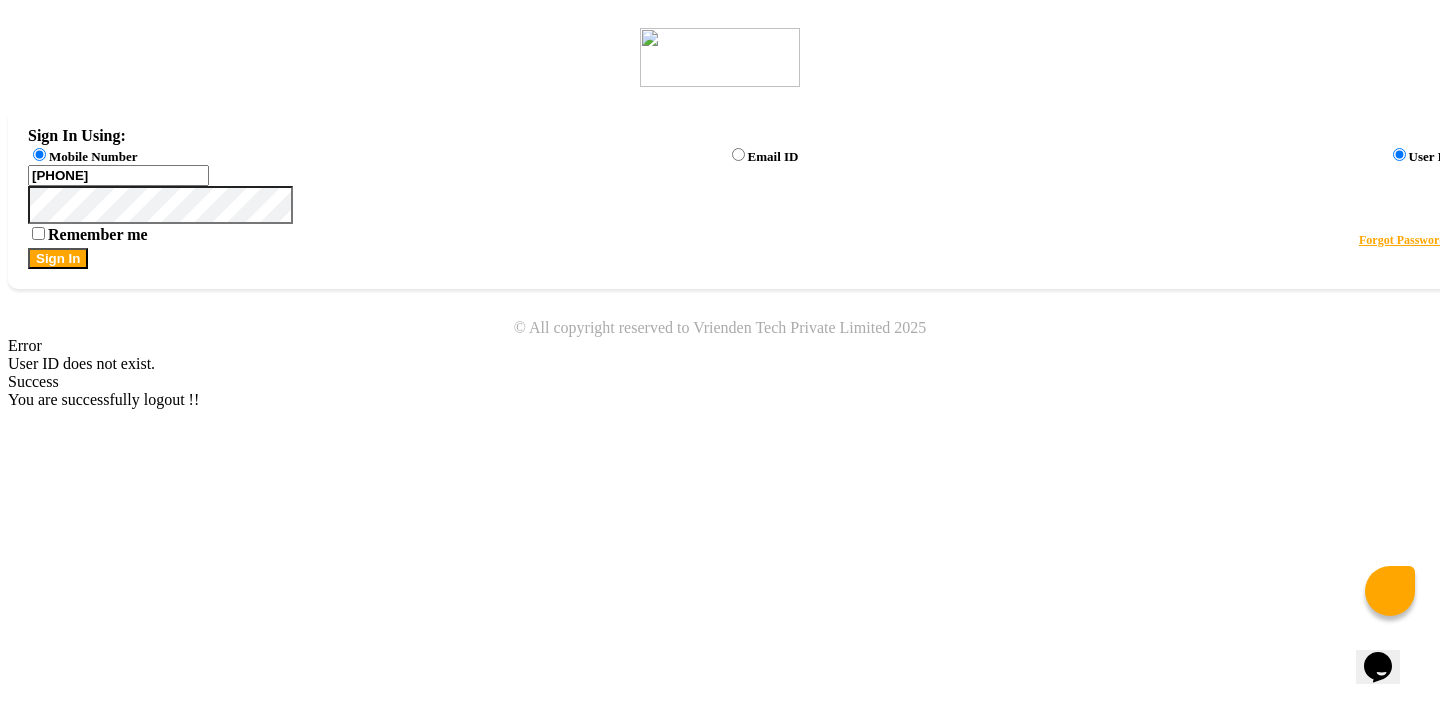 radio on "false" 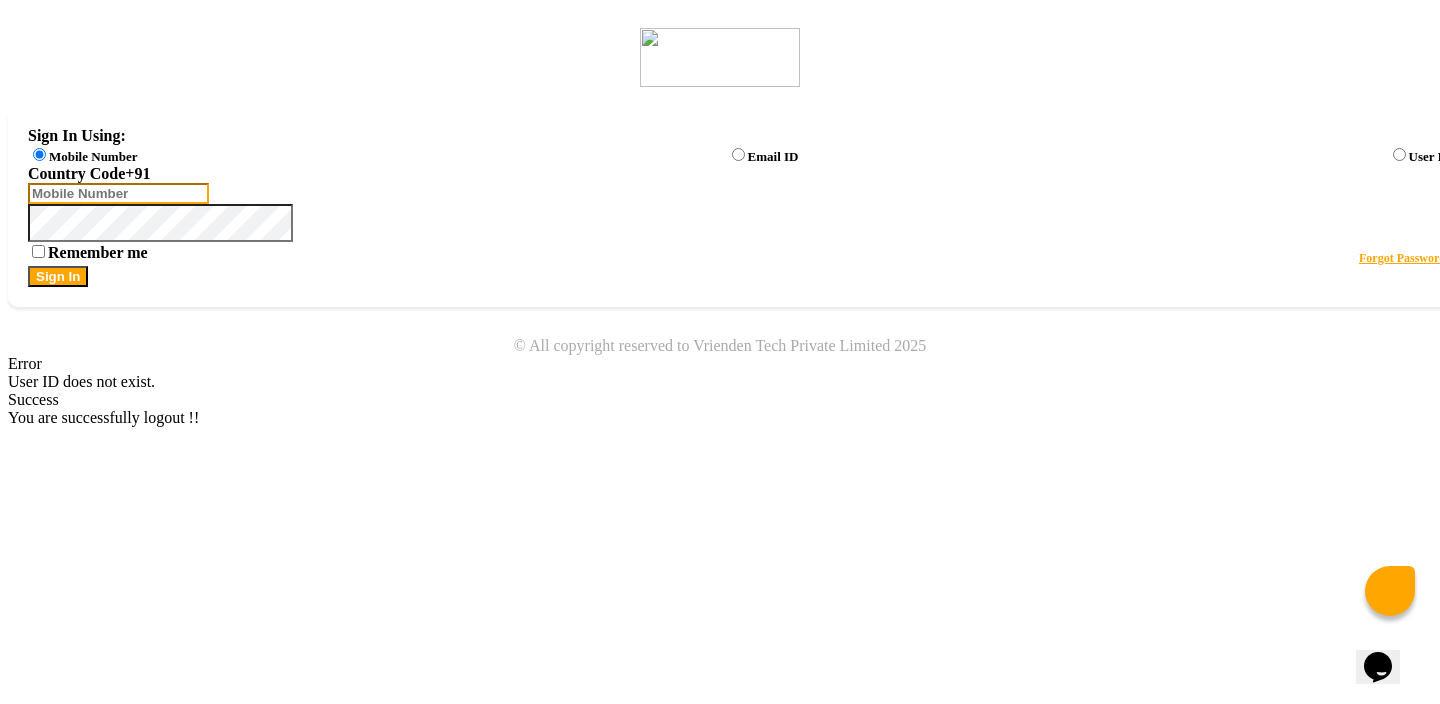 click 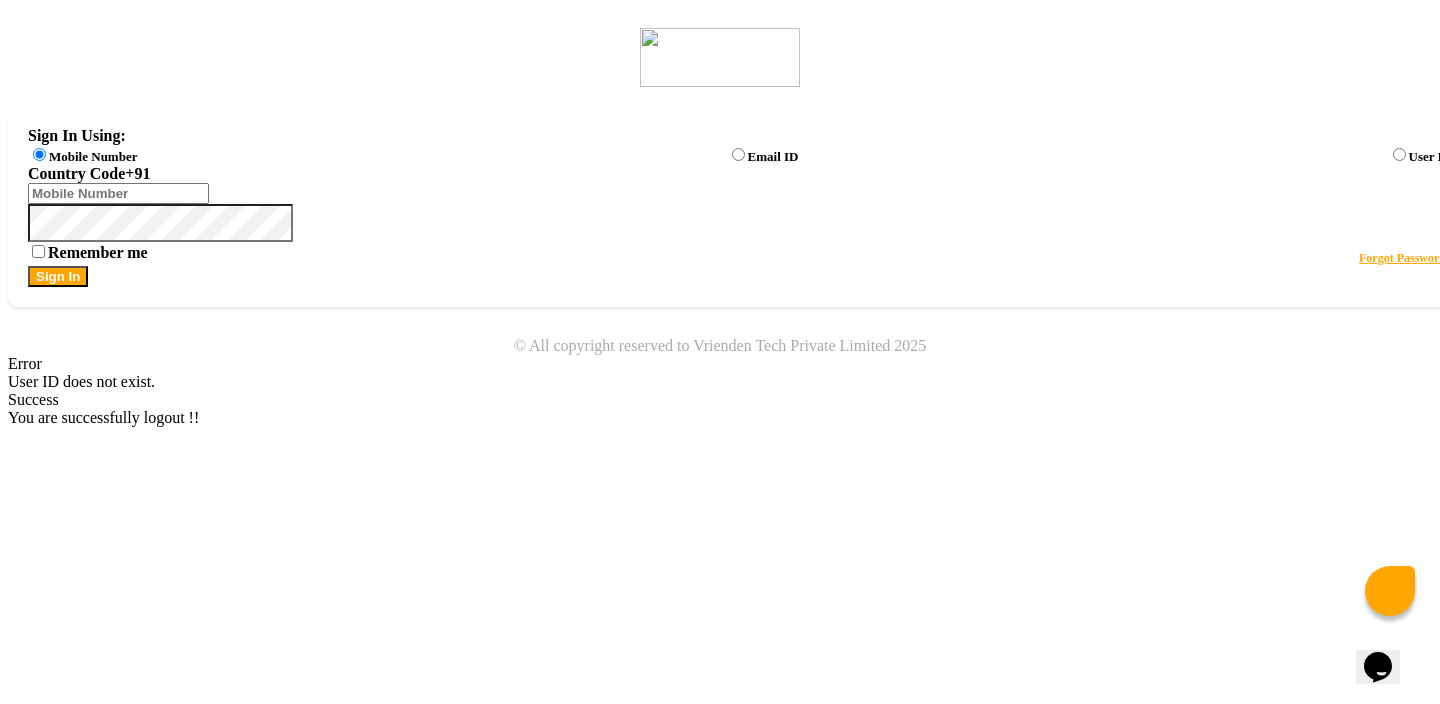 click on "Sign In" 